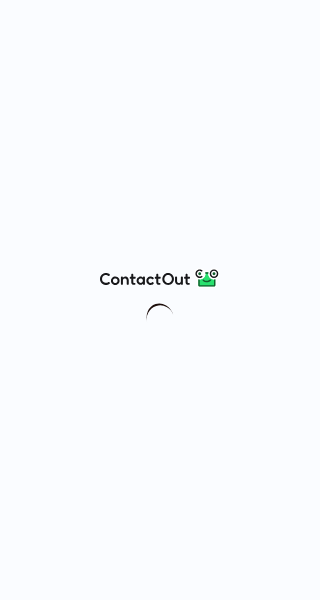 scroll, scrollTop: 0, scrollLeft: 0, axis: both 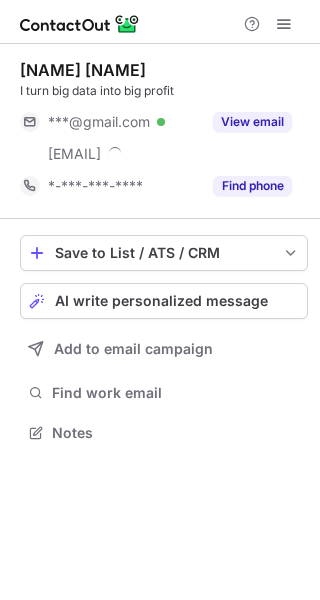 click on "View email" at bounding box center [252, 122] 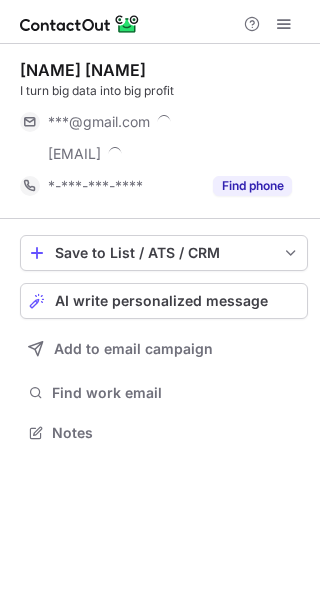 scroll, scrollTop: 9, scrollLeft: 10, axis: both 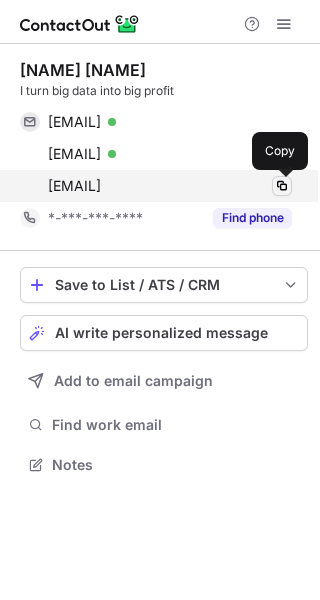 click at bounding box center [282, 186] 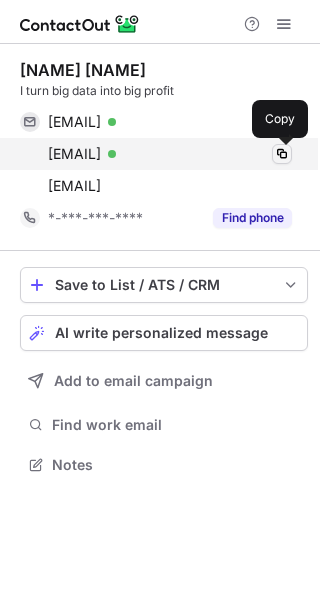 click at bounding box center [282, 154] 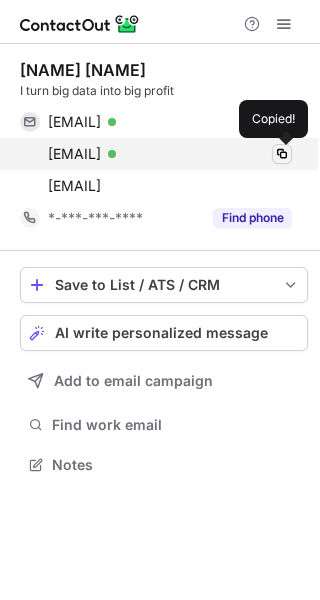 type 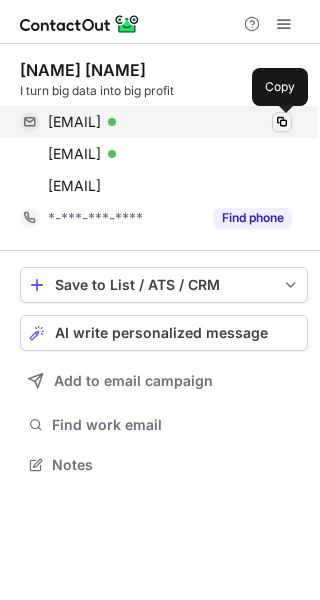 click at bounding box center [282, 122] 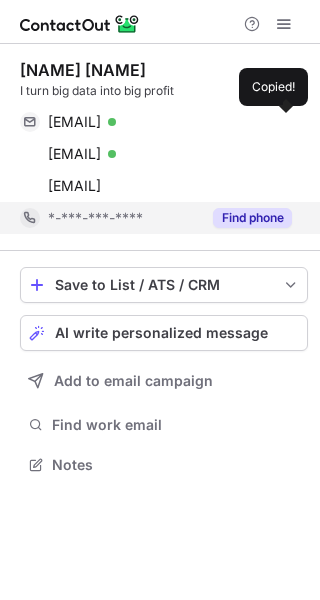 type 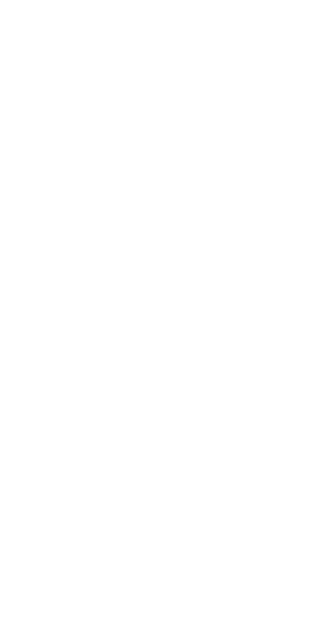 scroll, scrollTop: 0, scrollLeft: 0, axis: both 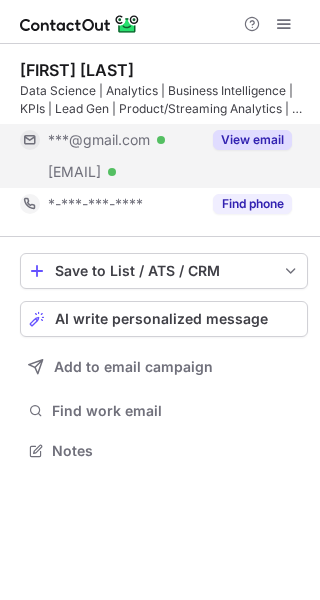 click on "View email" at bounding box center (252, 140) 